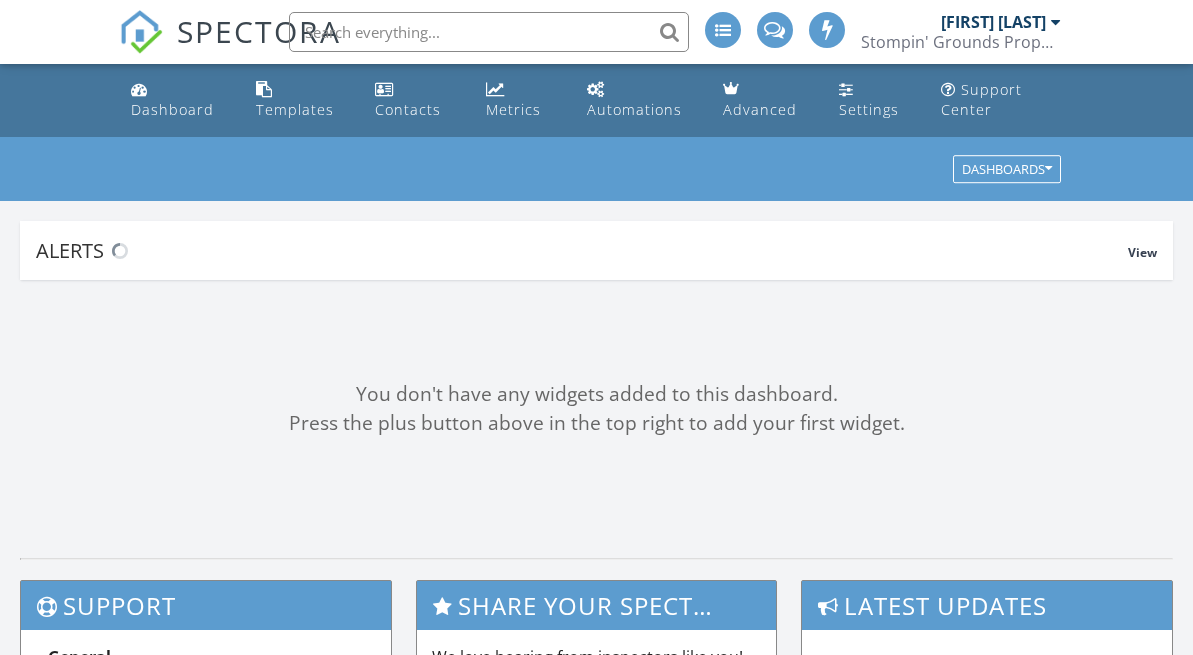 scroll, scrollTop: 0, scrollLeft: 0, axis: both 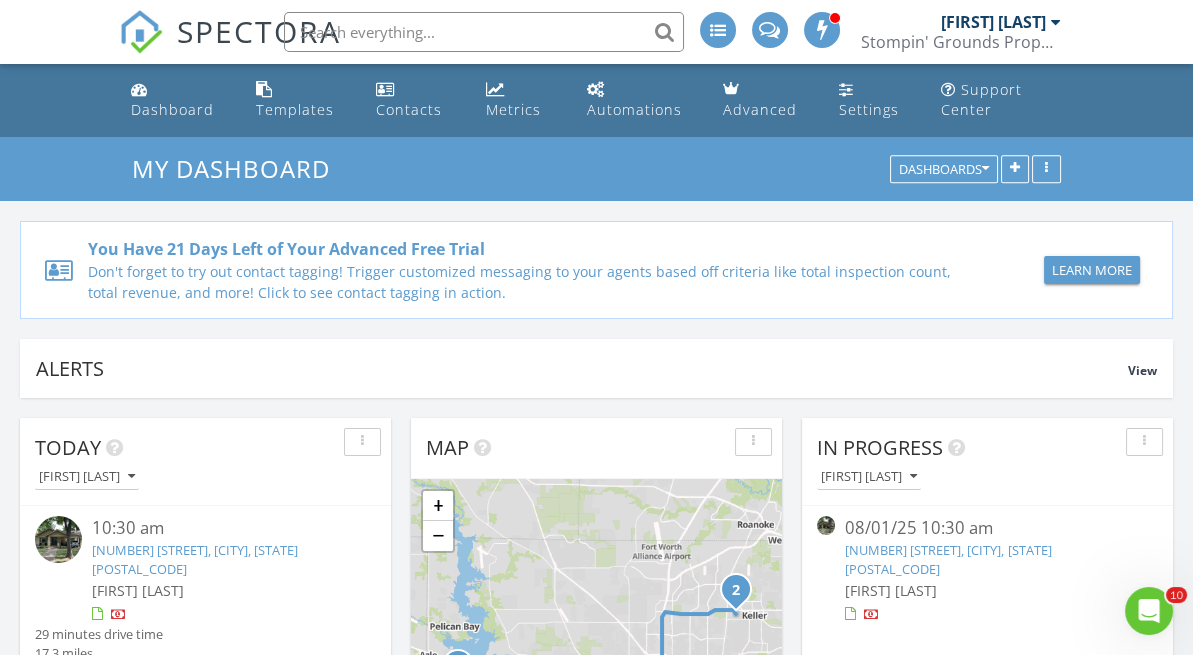 click on "[FIRST] [LAST]" at bounding box center (987, 590) 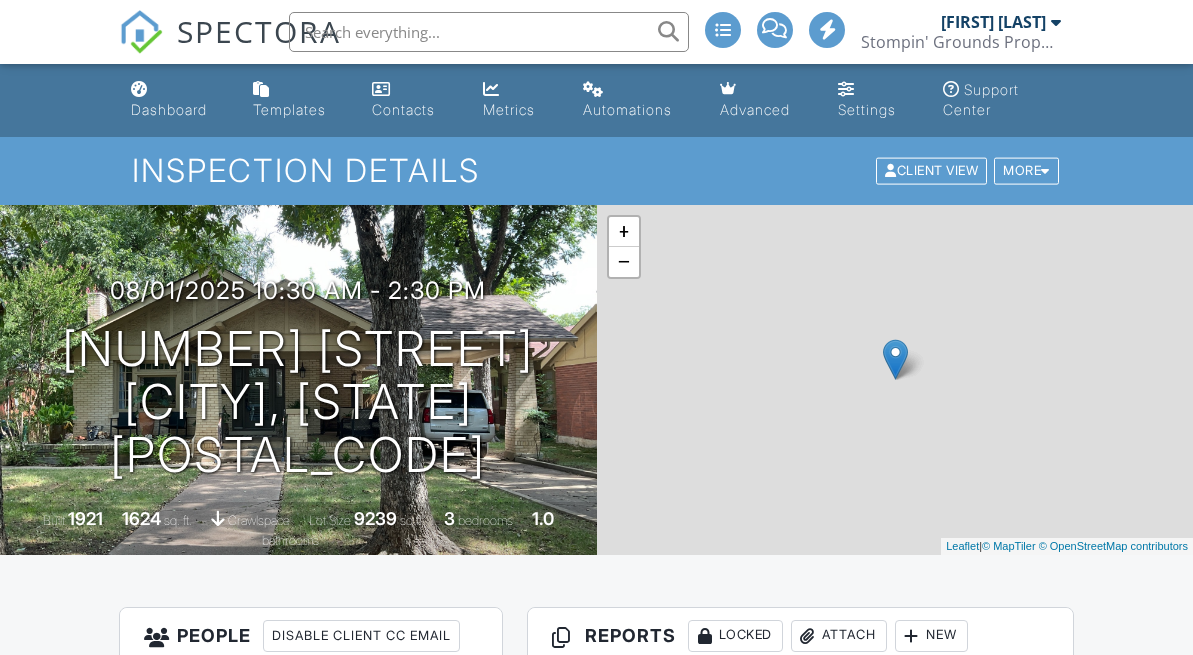 scroll, scrollTop: 0, scrollLeft: 0, axis: both 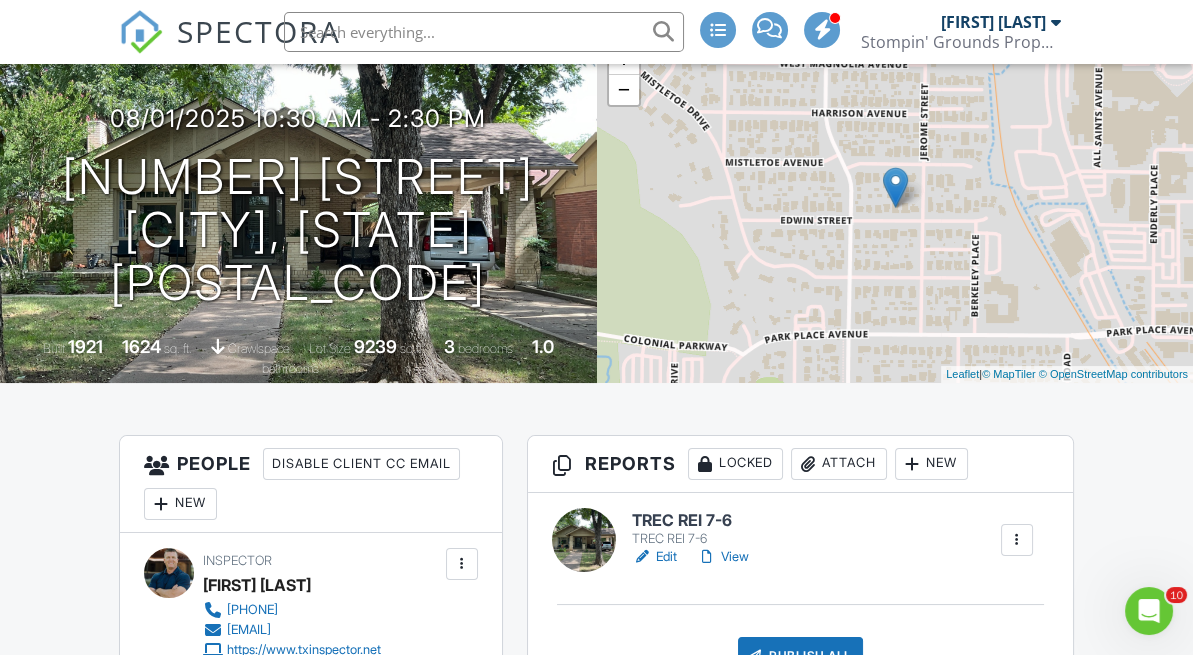 click on "TREC REI 7-6" at bounding box center (694, 521) 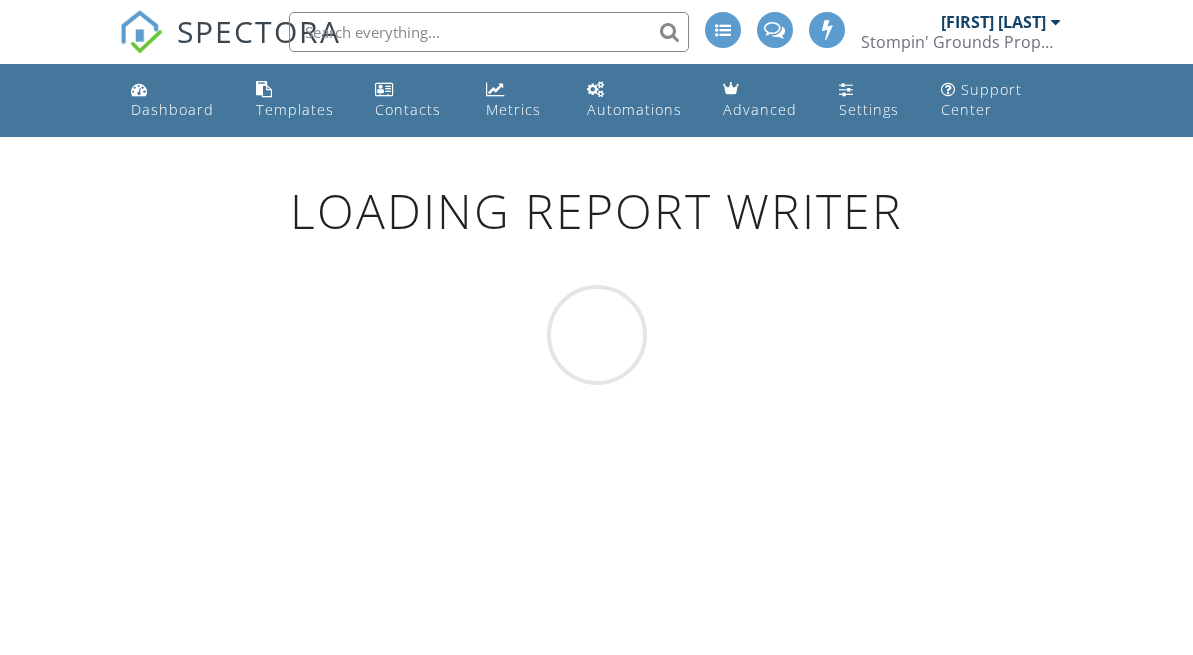 scroll, scrollTop: 0, scrollLeft: 0, axis: both 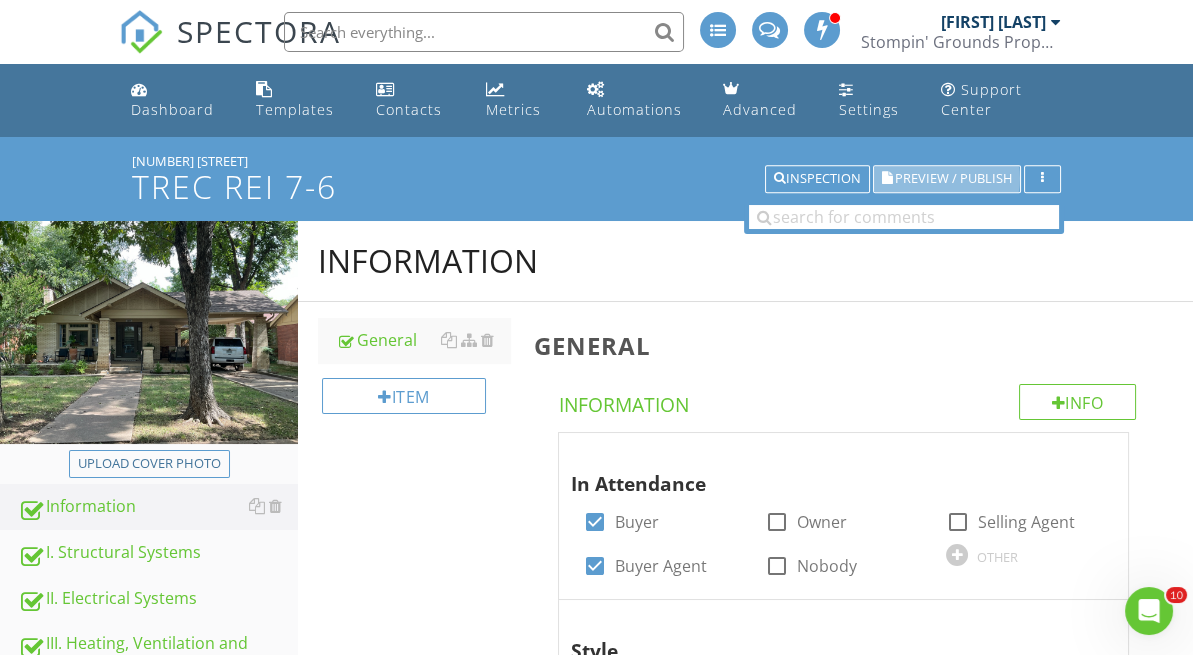 click on "Preview / Publish" at bounding box center (953, 179) 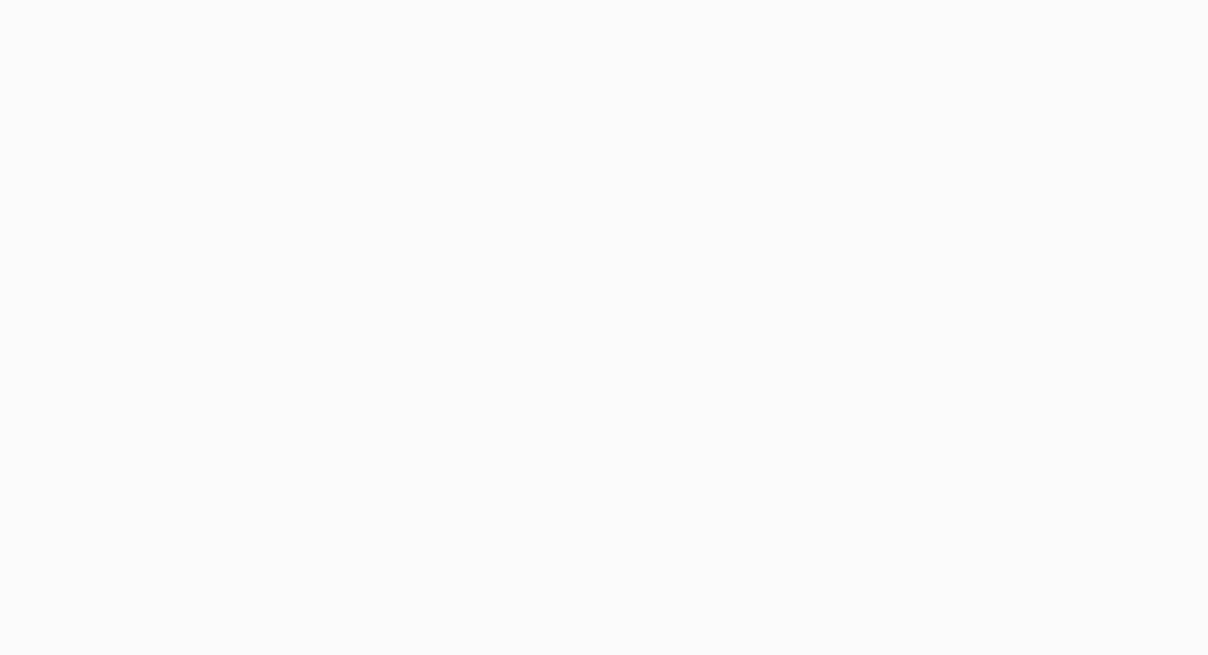 scroll, scrollTop: 0, scrollLeft: 0, axis: both 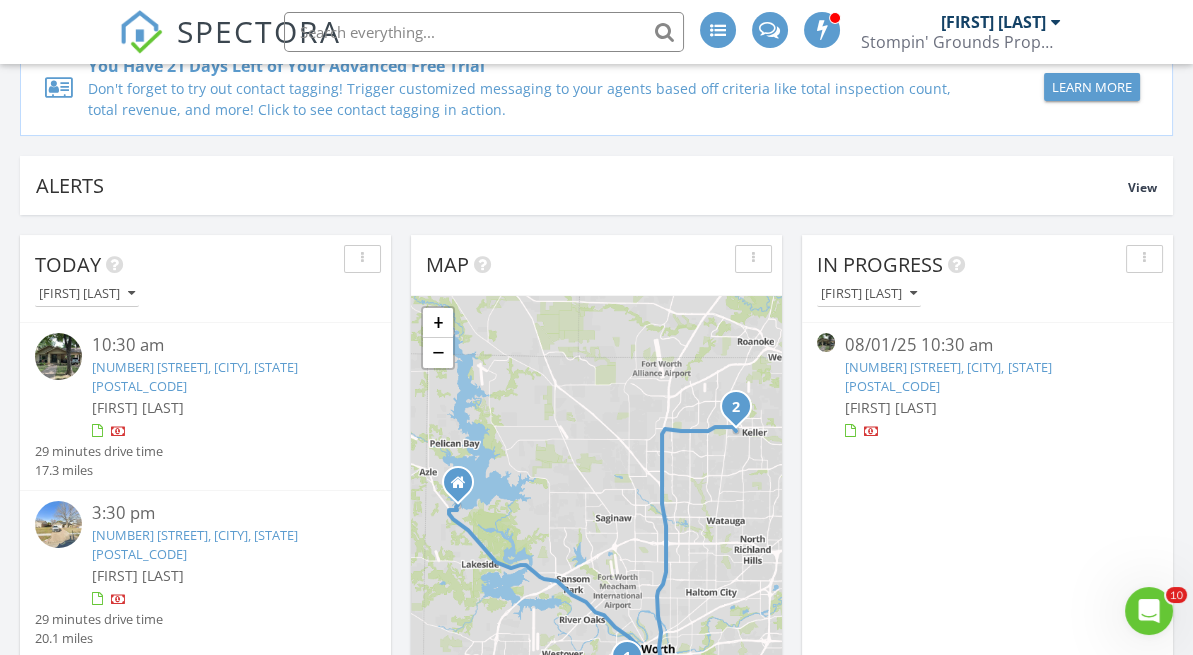 click on "[FIRST] [LAST]" at bounding box center [987, 407] 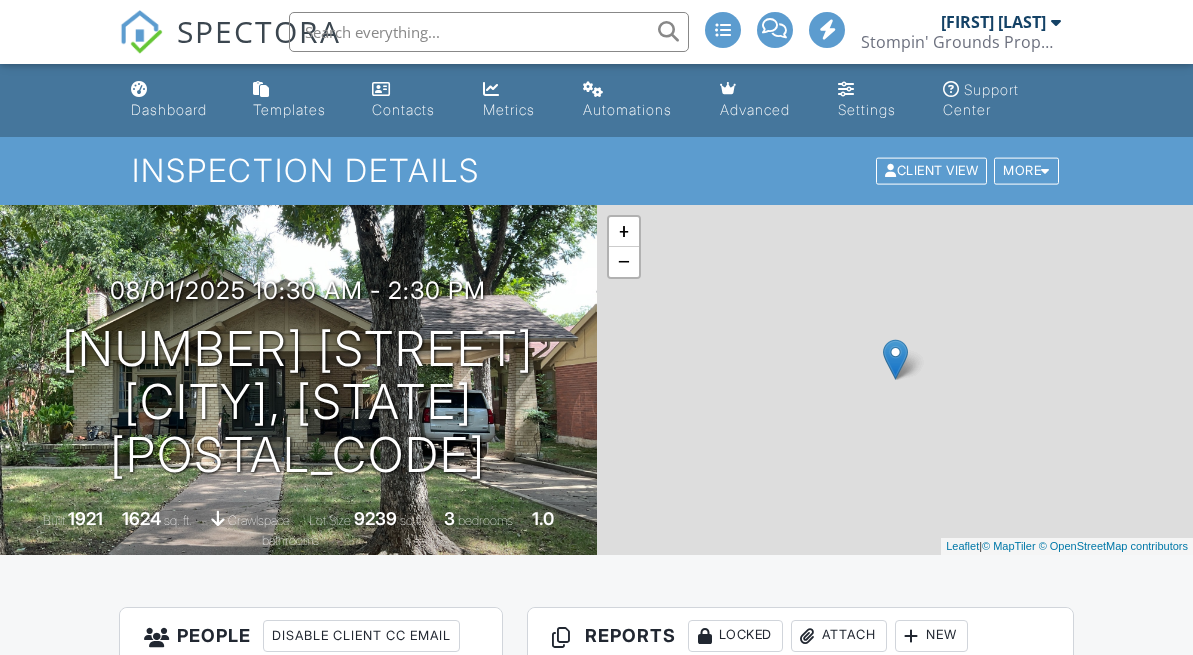 scroll, scrollTop: 0, scrollLeft: 0, axis: both 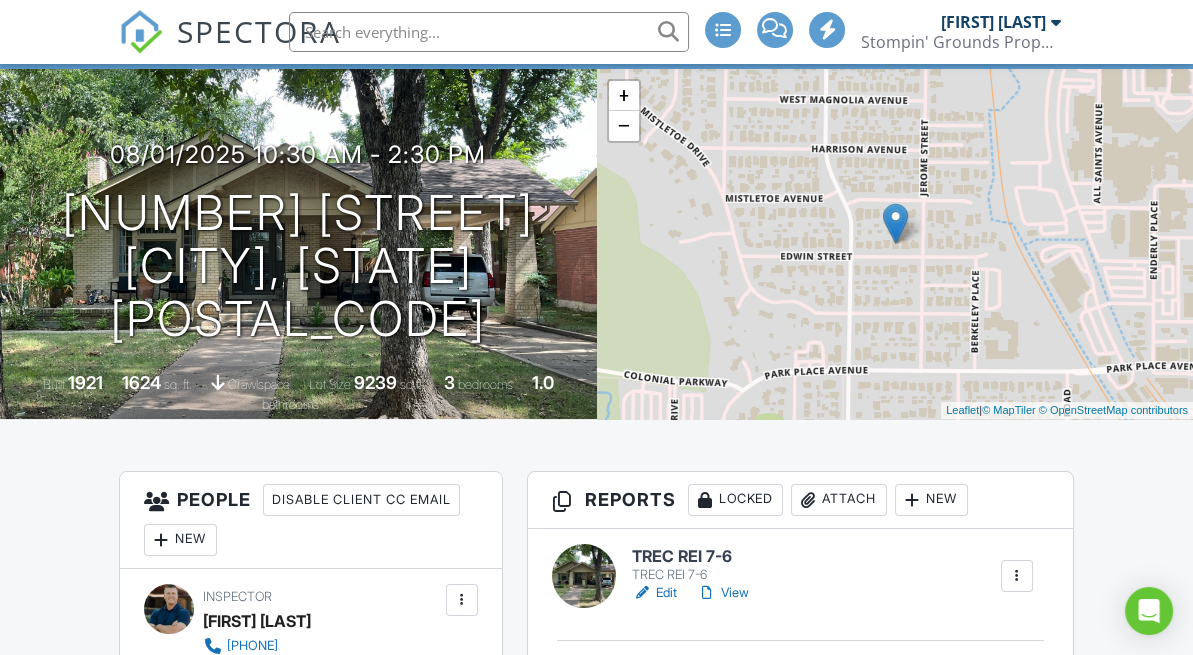 click on "TREC REI 7-6" at bounding box center [694, 557] 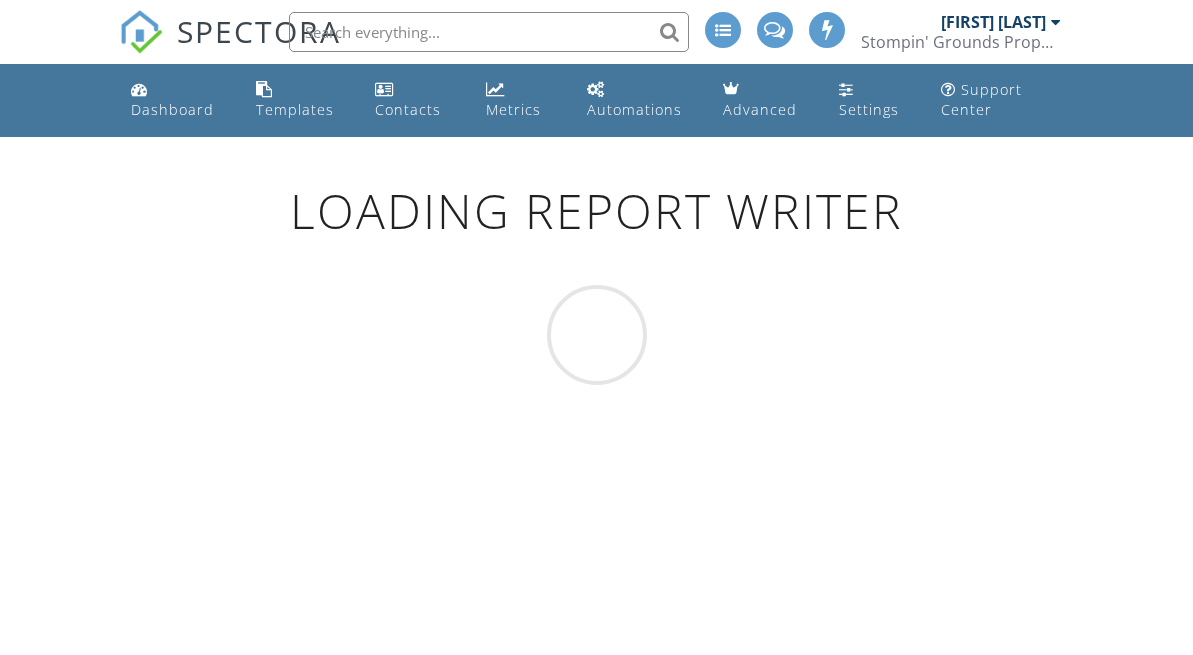 scroll, scrollTop: 0, scrollLeft: 0, axis: both 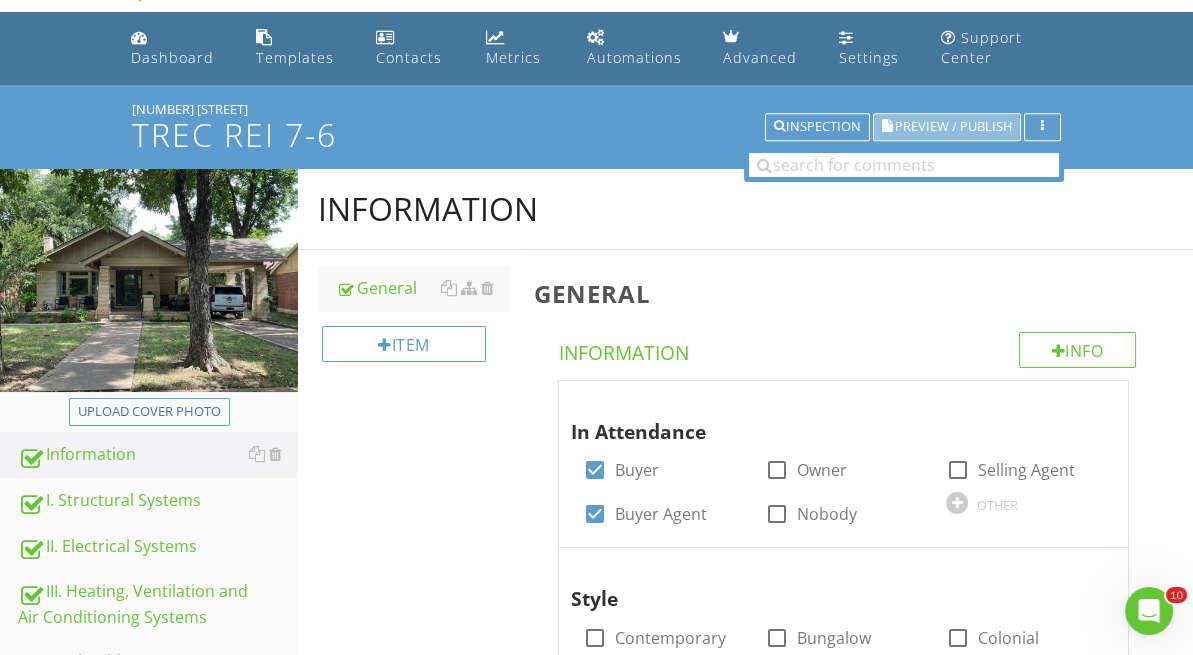 click on "Preview / Publish" at bounding box center [953, 127] 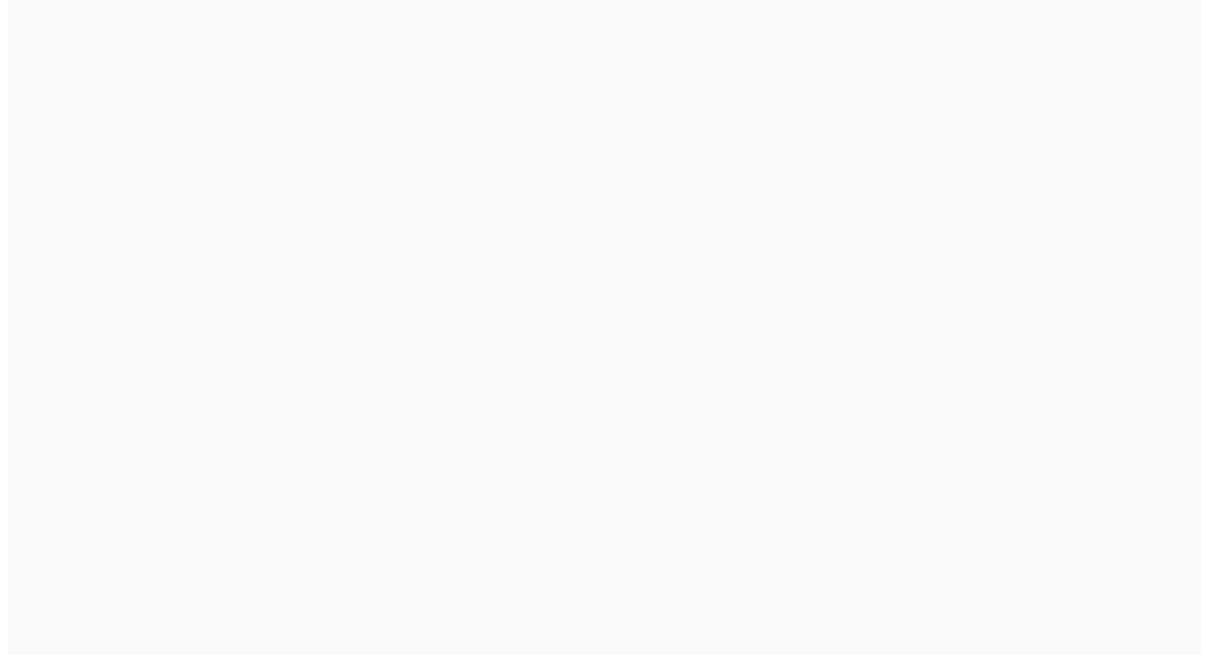 scroll, scrollTop: 0, scrollLeft: 0, axis: both 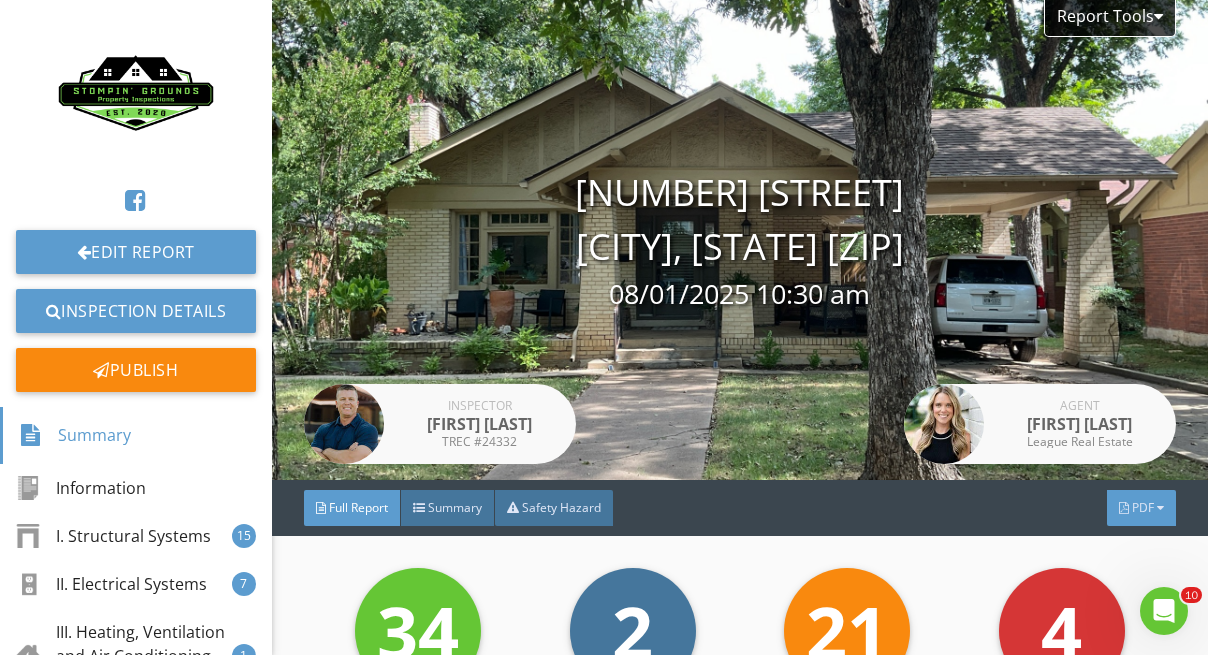 click on "PDF" at bounding box center (1143, 507) 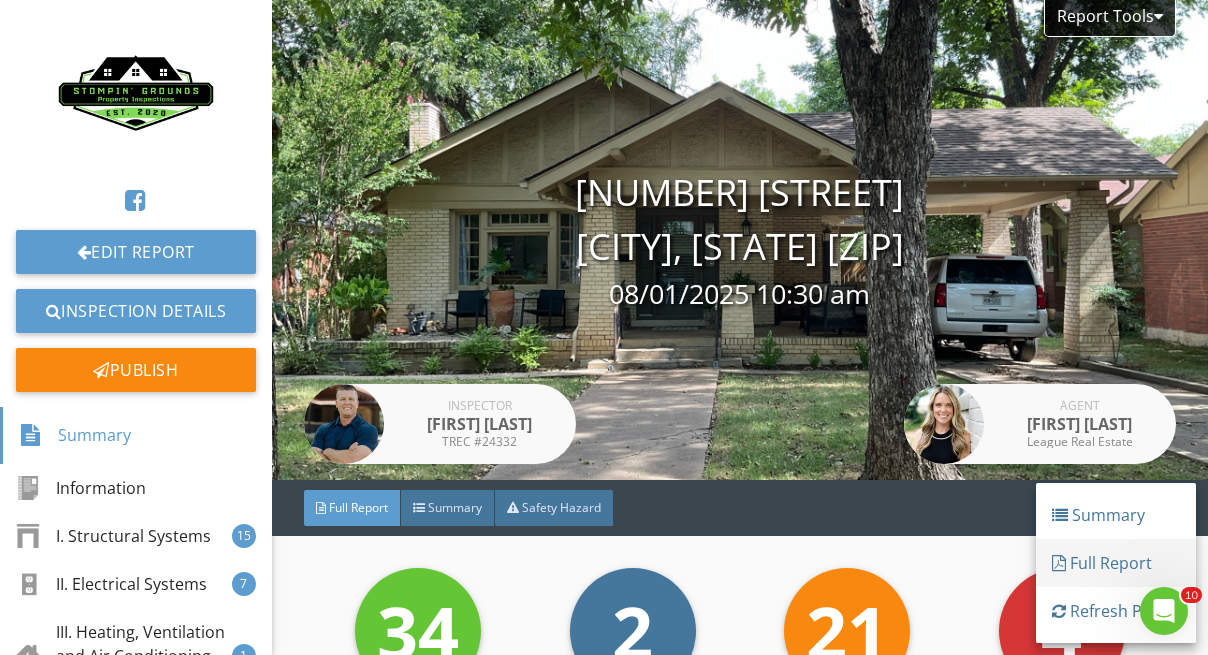 click on "Full Report" at bounding box center (1116, 563) 